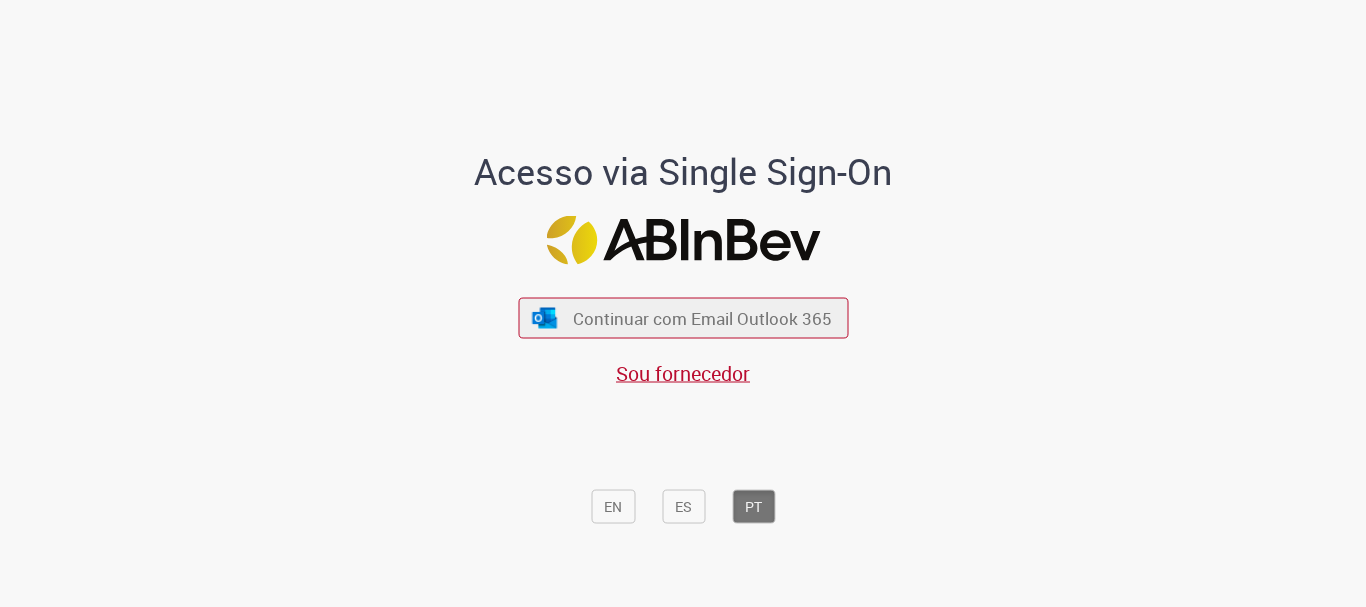 scroll, scrollTop: 0, scrollLeft: 0, axis: both 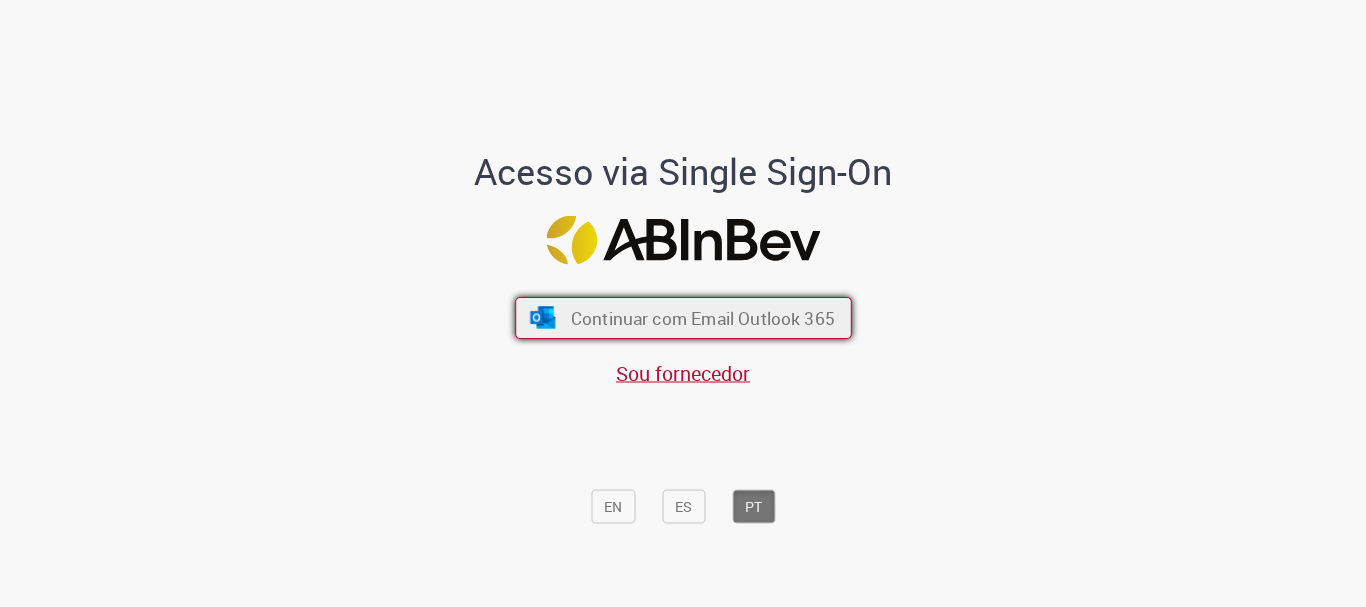 click on "Continuar com Email Outlook 365" at bounding box center [702, 318] 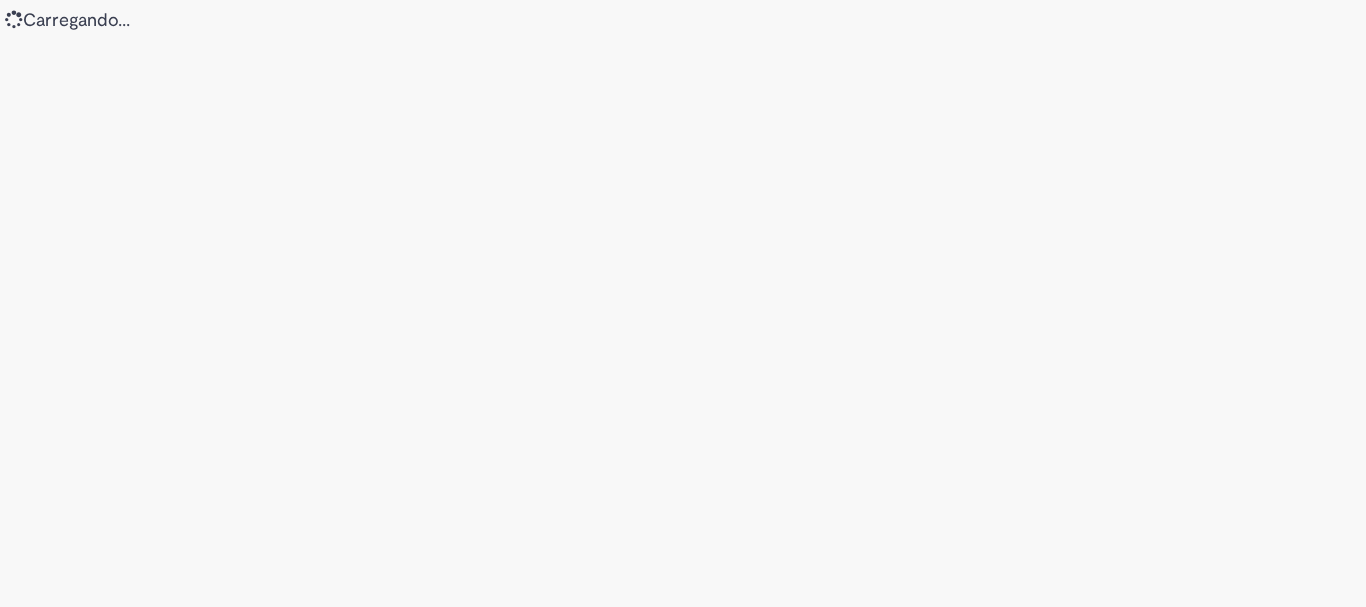 scroll, scrollTop: 0, scrollLeft: 0, axis: both 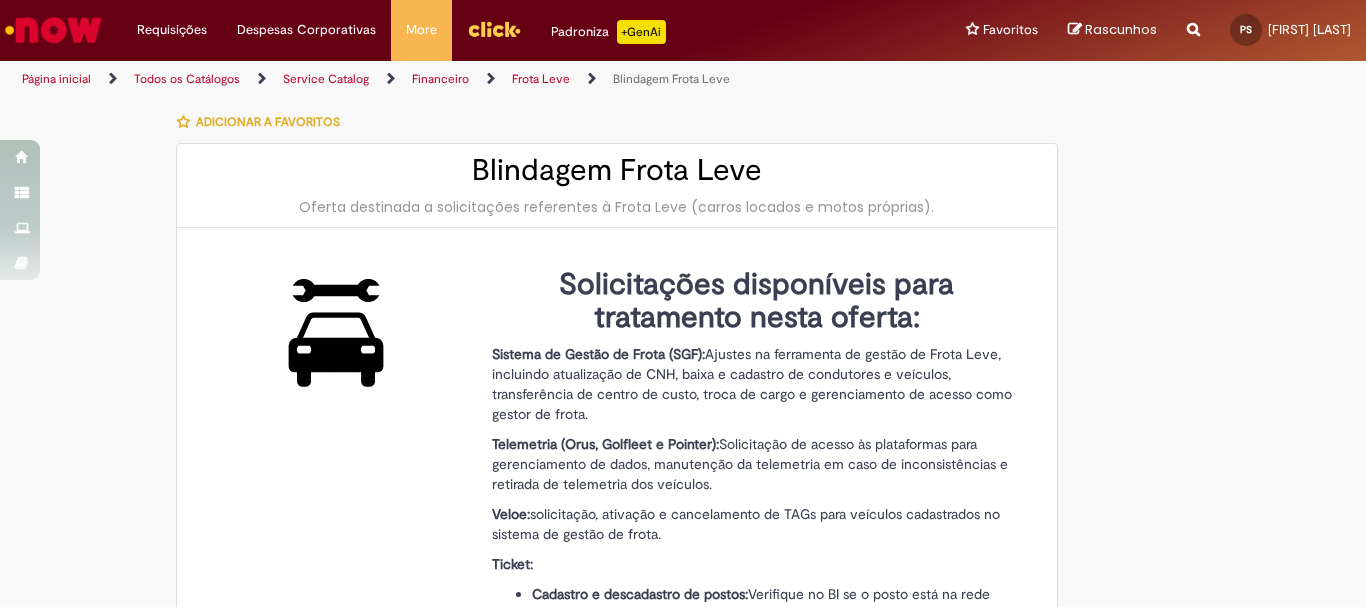 type on "********" 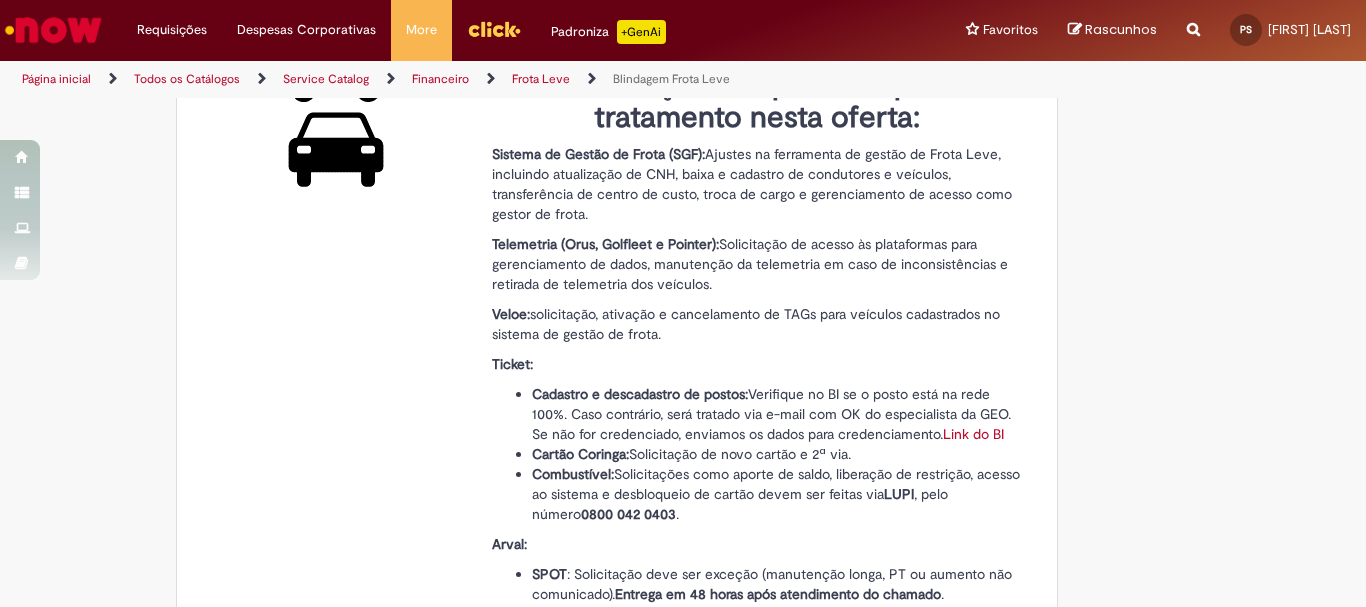 scroll, scrollTop: 100, scrollLeft: 0, axis: vertical 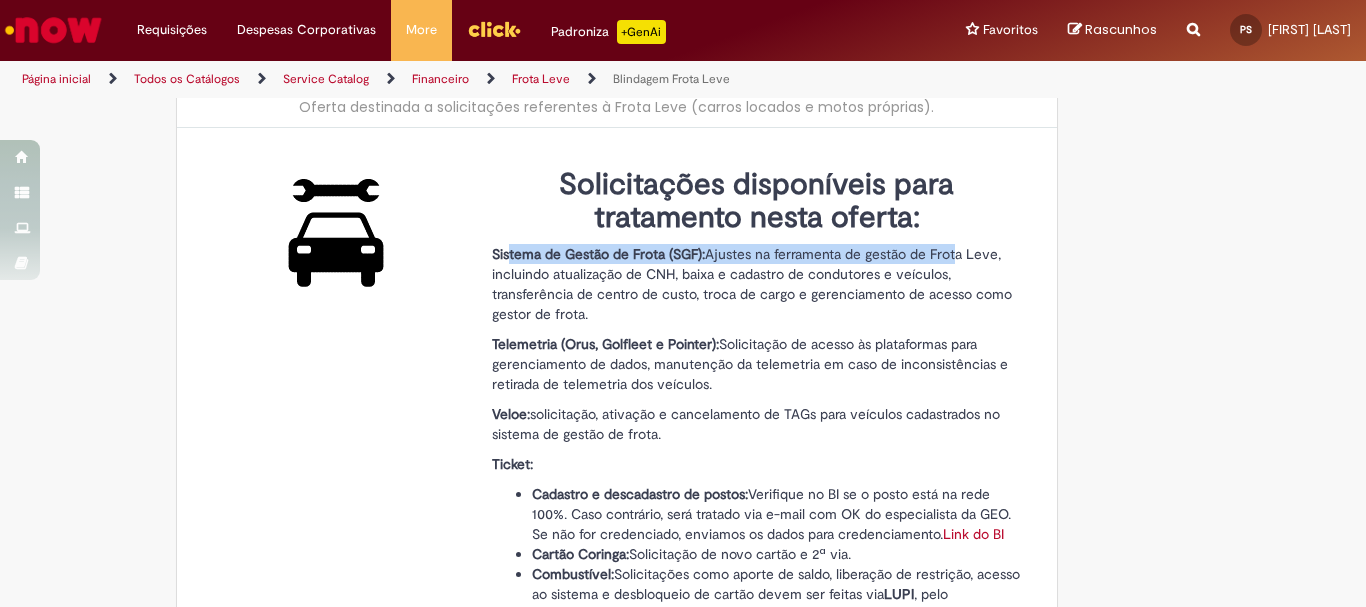 drag, startPoint x: 501, startPoint y: 252, endPoint x: 945, endPoint y: 259, distance: 444.05518 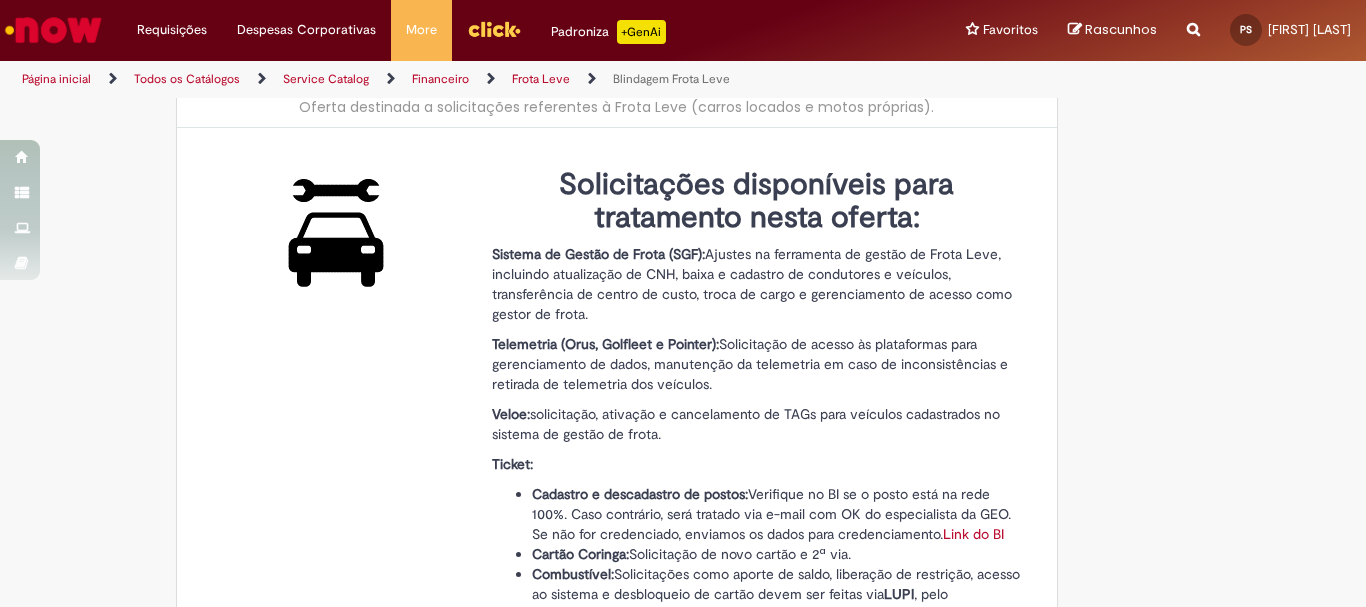click on "Sistema de Gestão de Frota (SGF):  Ajustes na ferramenta de gestão de Frota Leve, incluindo atualização de CNH, baixa e cadastro de condutores e veículos, transferência de centro de custo, troca de cargo e gerenciamento de acesso como gestor de frota." at bounding box center [757, 284] 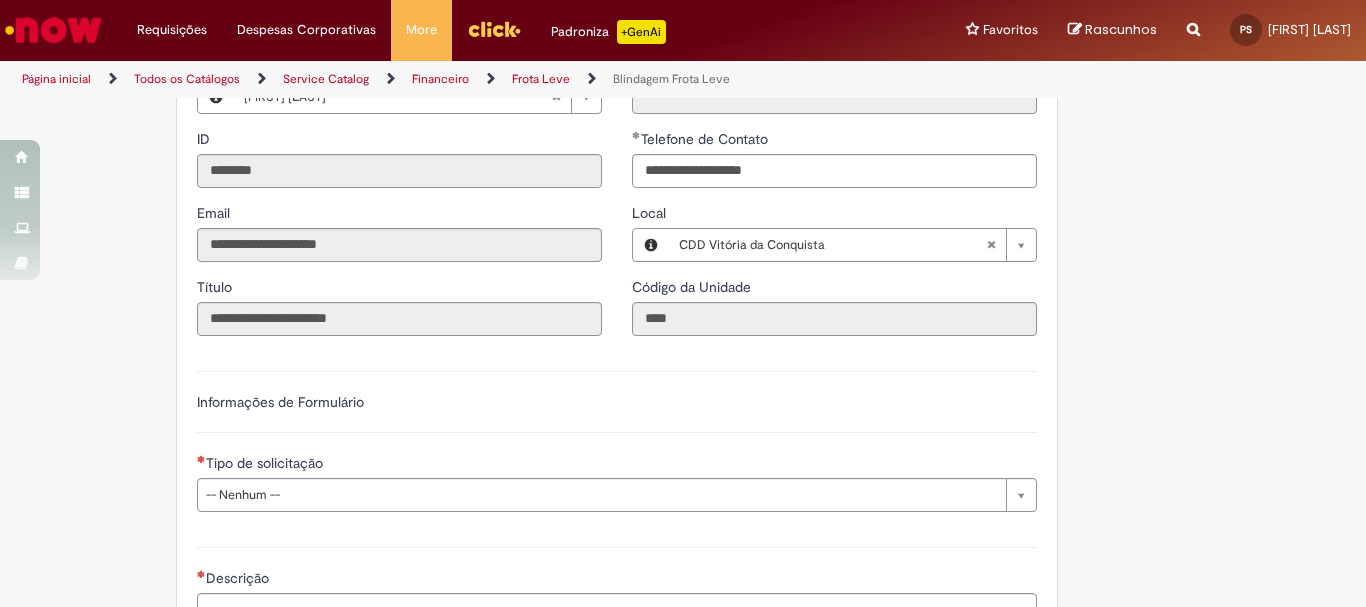 scroll, scrollTop: 1200, scrollLeft: 0, axis: vertical 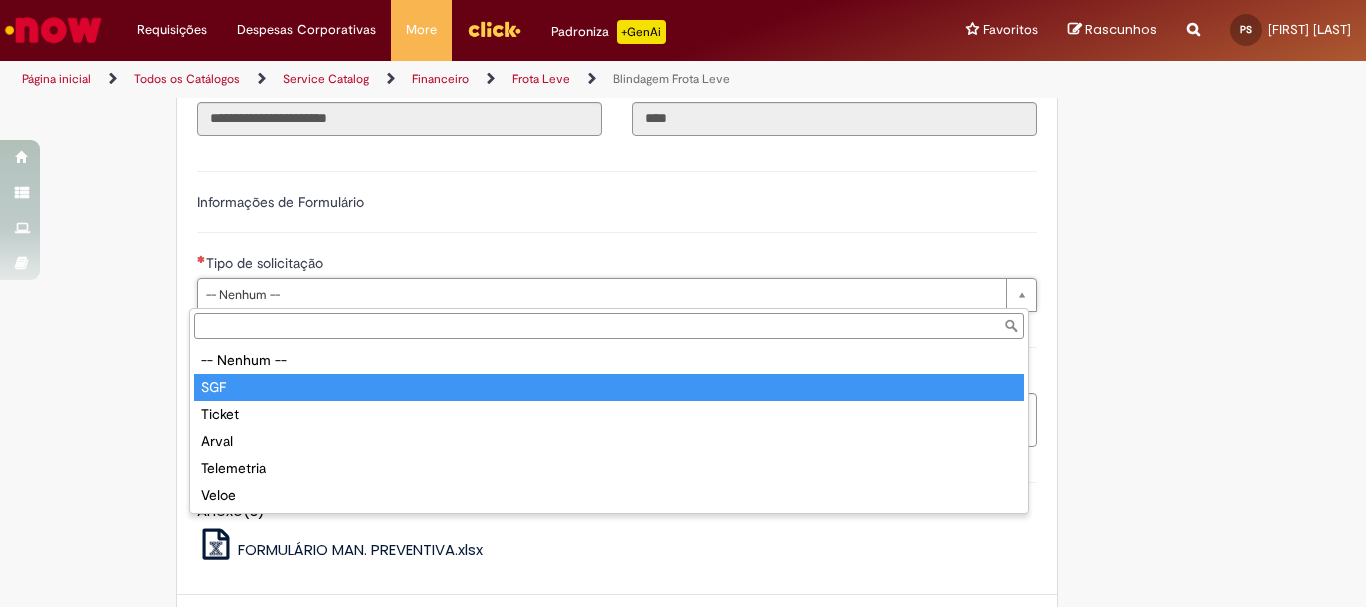 type on "***" 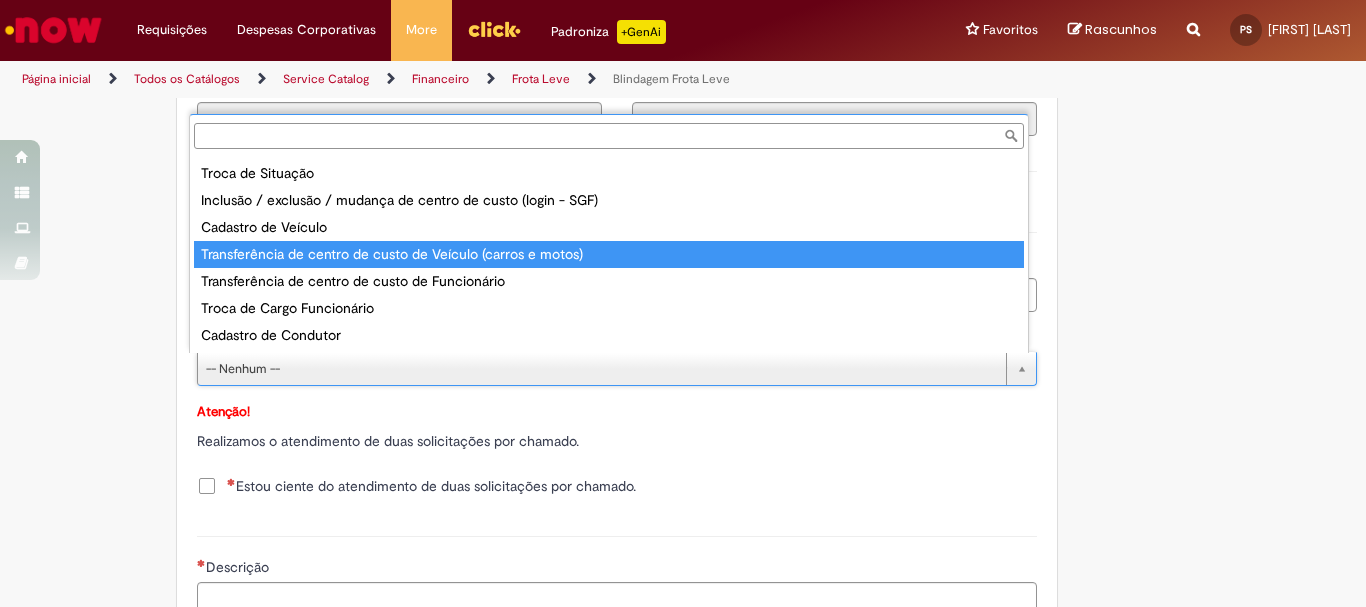 scroll, scrollTop: 0, scrollLeft: 0, axis: both 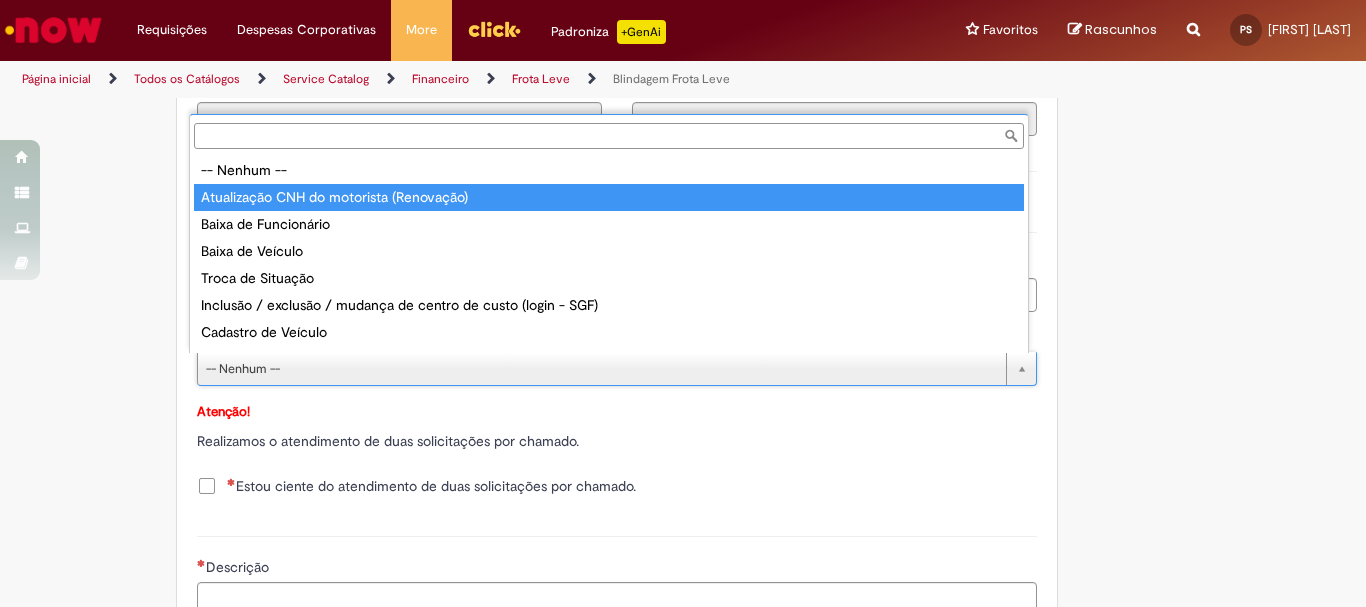 type on "**********" 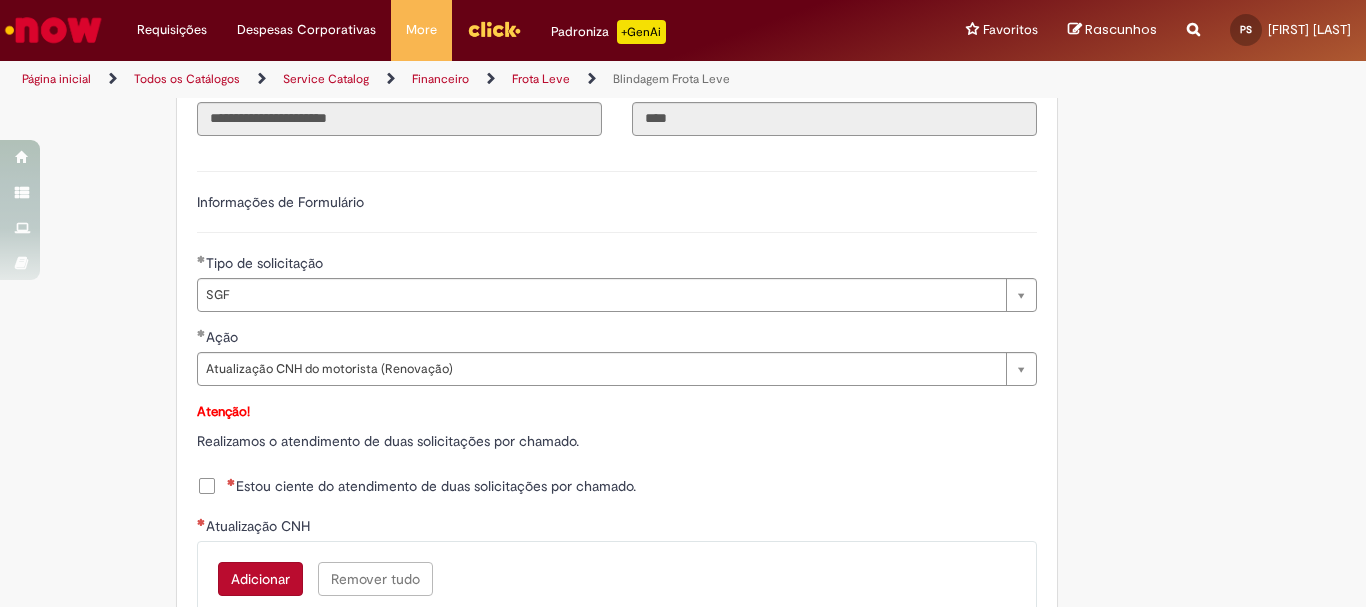 click on "**********" at bounding box center (617, 680) 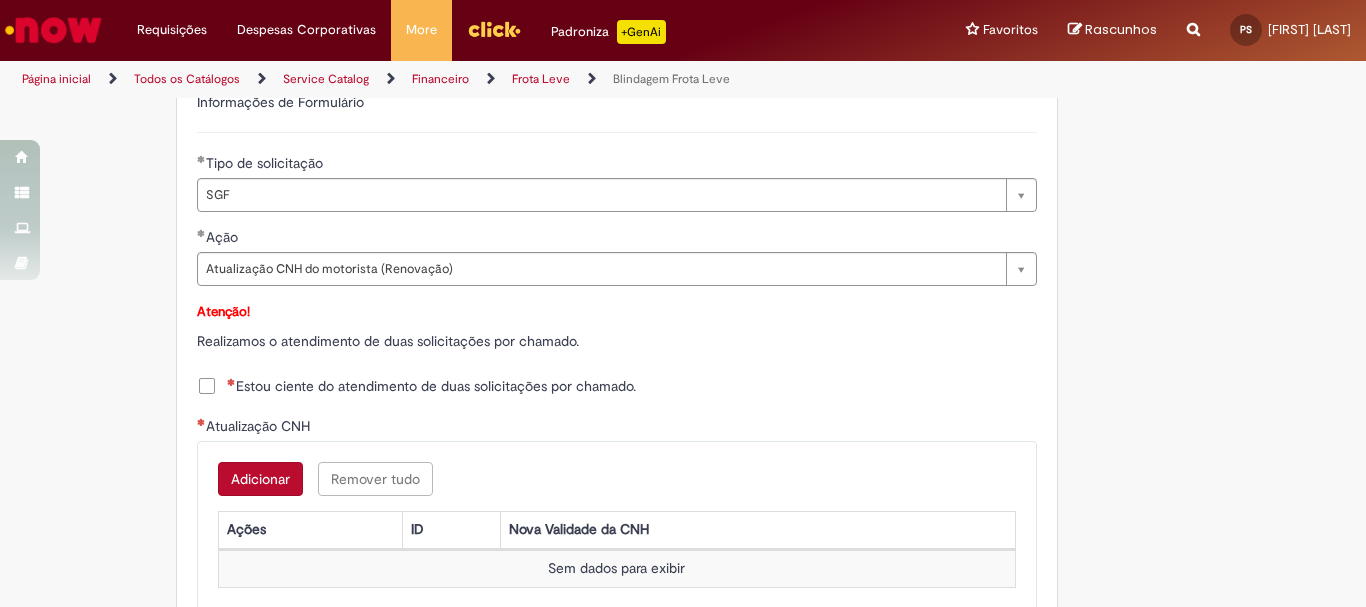 click on "Estou ciente do atendimento de duas solicitações por chamado." at bounding box center [431, 386] 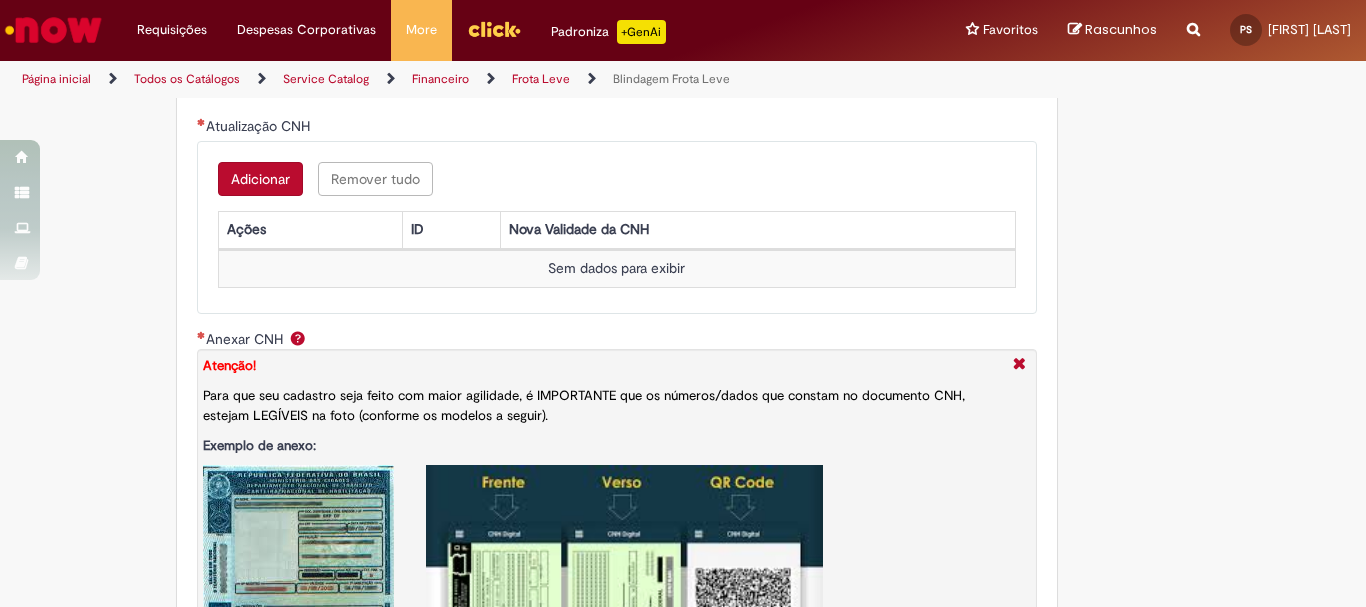 scroll, scrollTop: 1500, scrollLeft: 0, axis: vertical 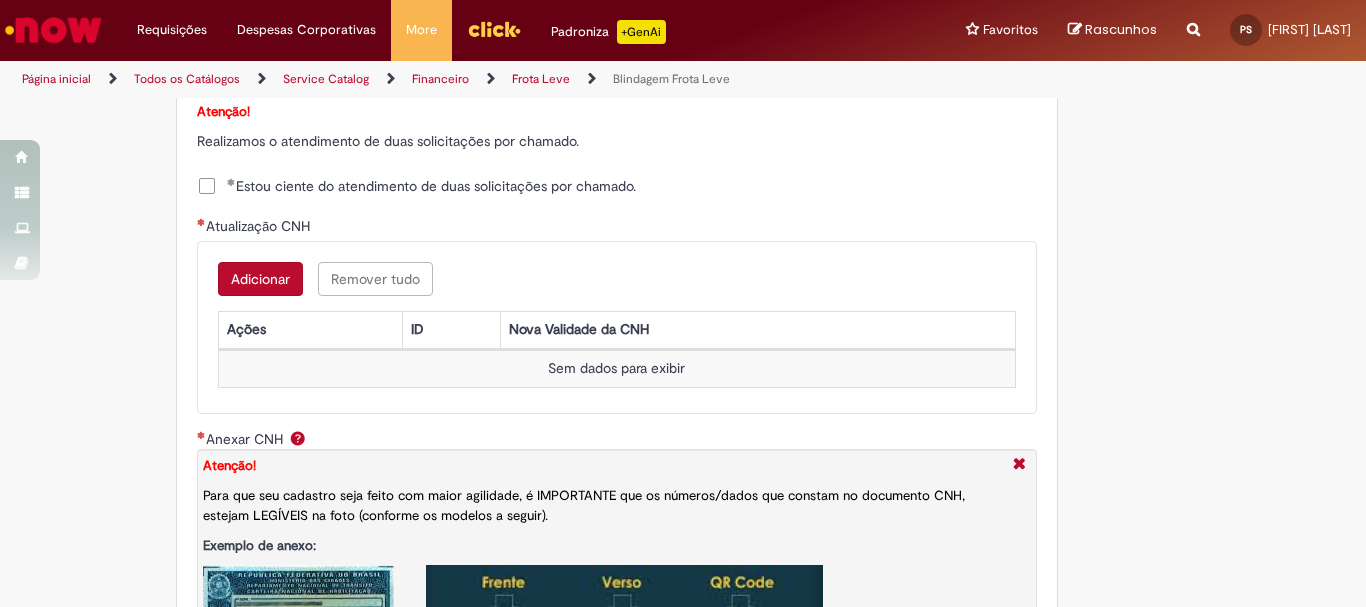 click on "Adicionar" at bounding box center [260, 279] 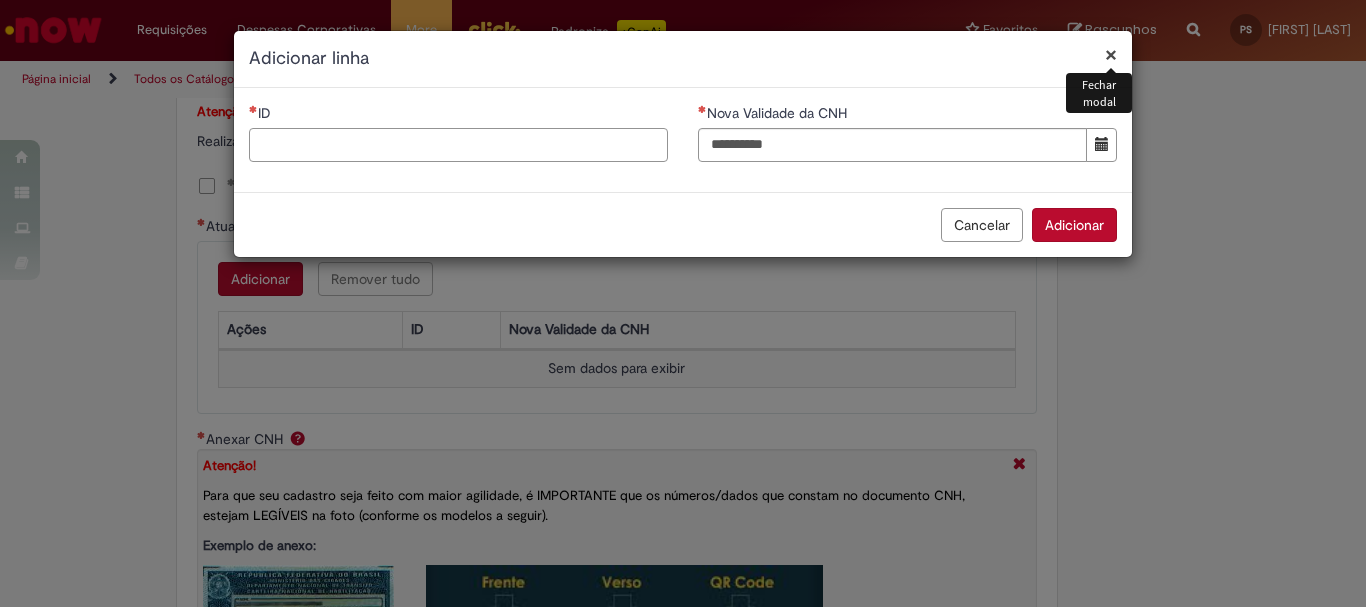 click on "ID" at bounding box center [458, 145] 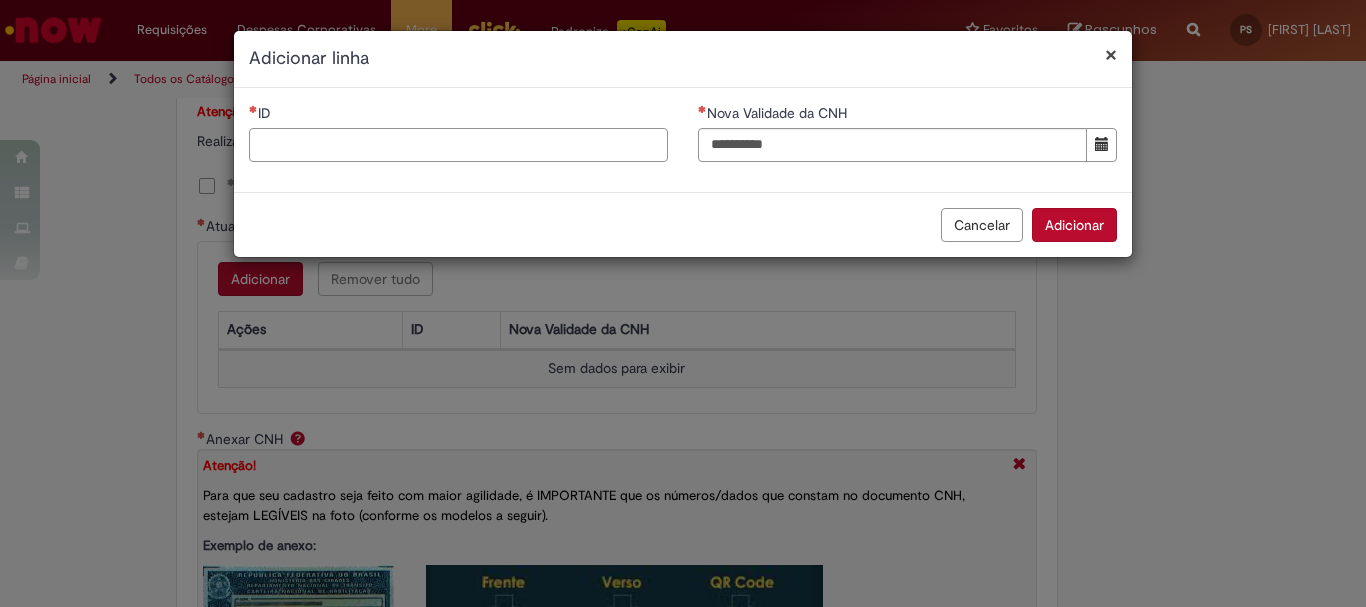 paste on "********" 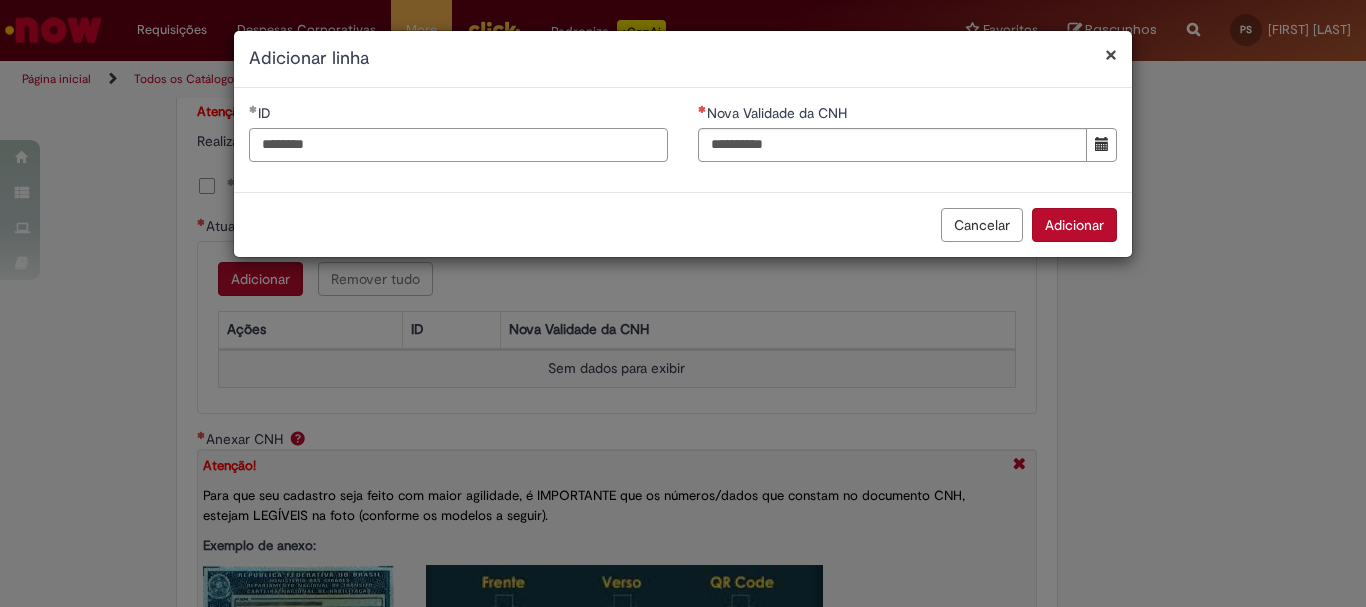 type on "********" 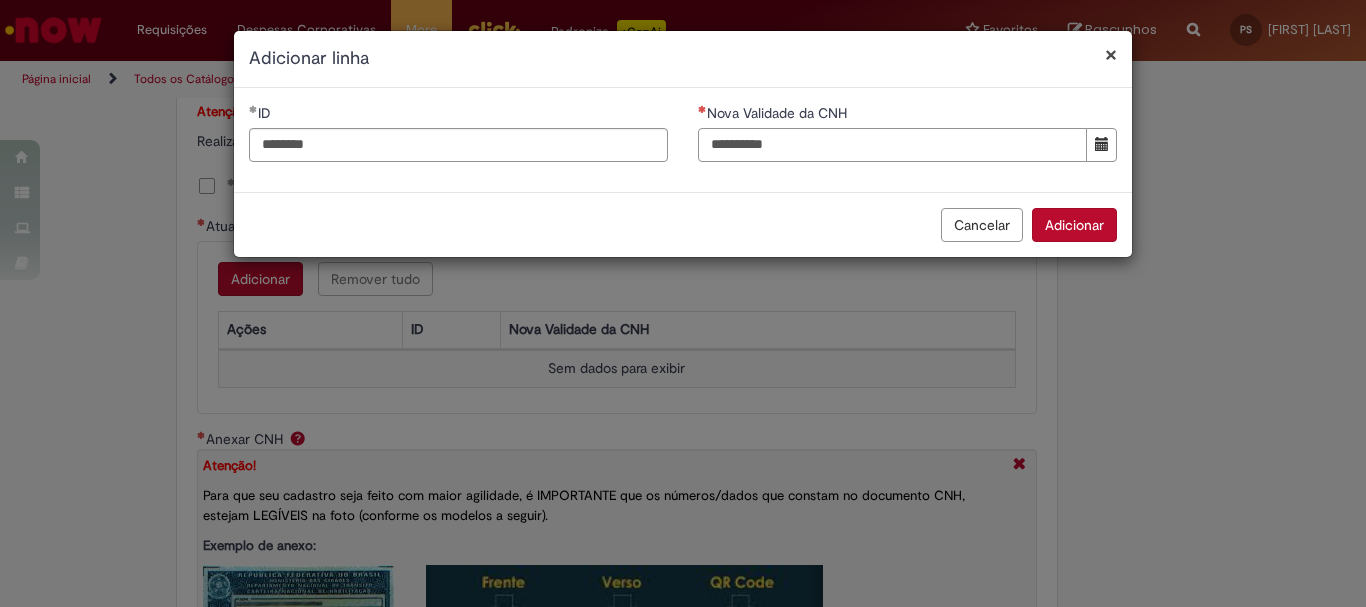 click on "Nova Validade da CNH" at bounding box center (892, 145) 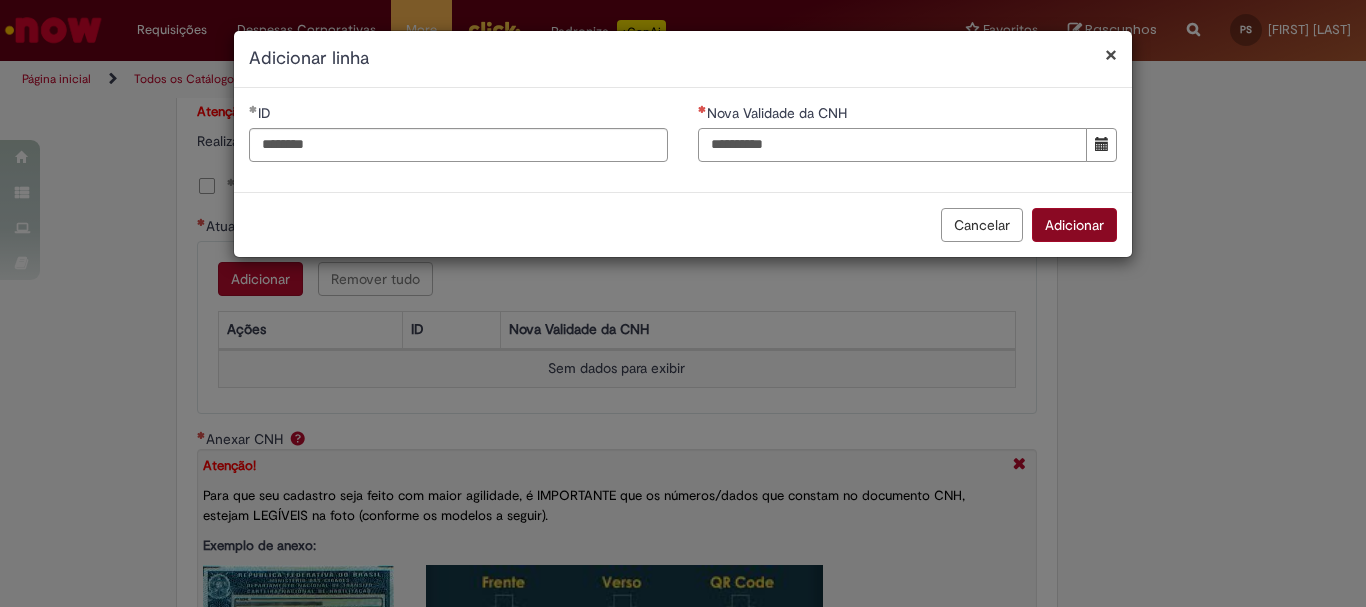 type on "**********" 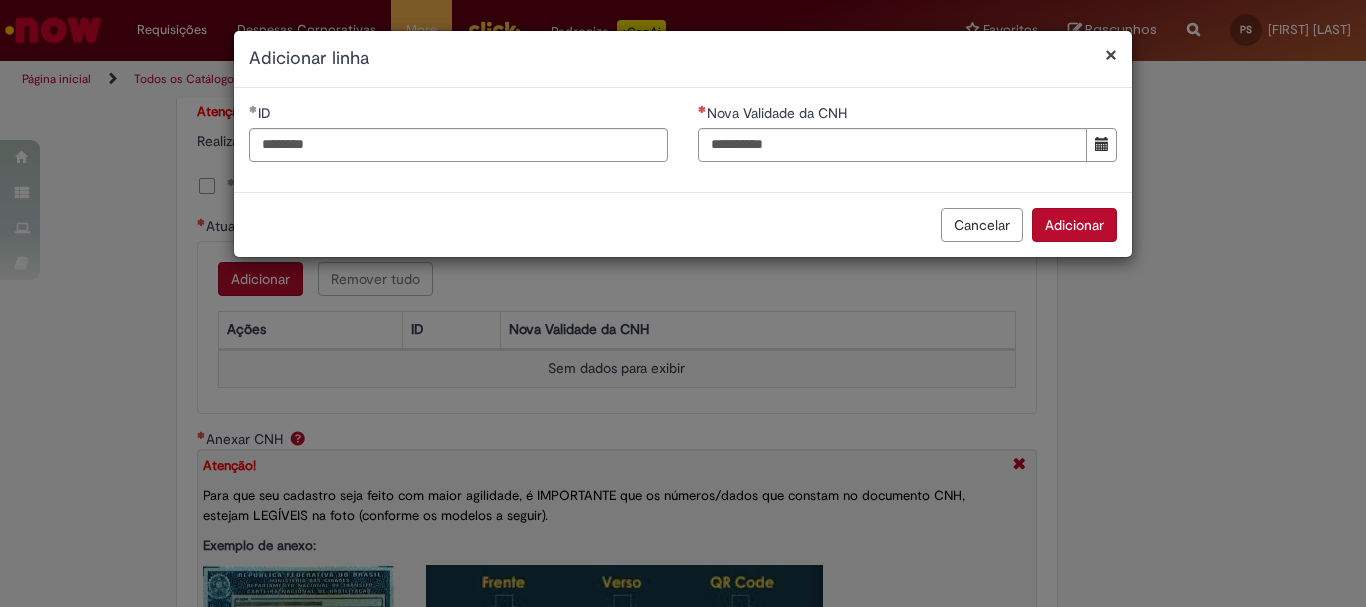 click on "Adicionar" at bounding box center (1074, 225) 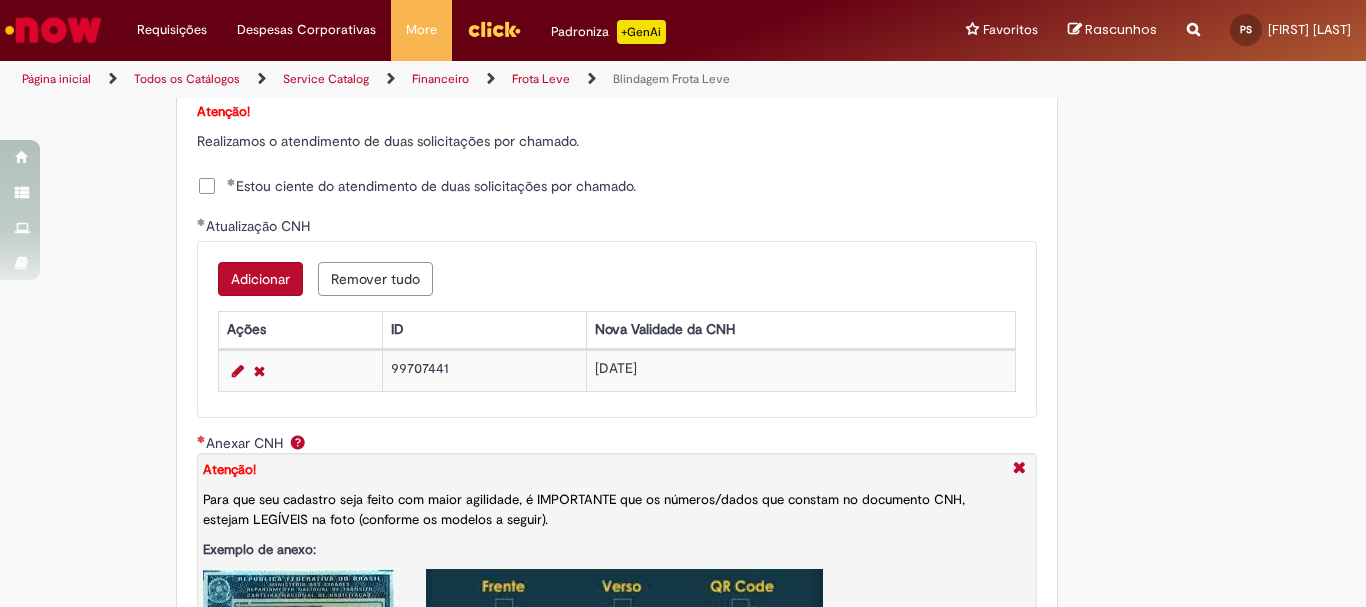 click on "Adicionar a Favoritos
Blindagem Frota Leve
Oferta destinada a solicitações referentes à Frota Leve (carros locados e motos próprias).
Solicitações disponíveis para tratamento nesta oferta:
Sistema de Gestão de Frota (SGF):  Ajustes na ferramenta de gestão de Frota Leve, incluindo atualização de CNH, baixa e cadastro de condutores e veículos, transferência de centro de custo, troca de cargo e gerenciamento de acesso como gestor de frota.
Telemetria (Orus, Golfleet e Pointer):  Solicitação de acesso às plataformas para gerenciamento de dados, manutenção da telemetria em caso de inconsistências e retirada de telemetria dos veículos.
Veloe:  solicitação, ativação e cancelamento de TAGs para veículos cadastrados no sistema de gestão de frota.
Ticket:
Cadastro e descadastro de postos: Link do BI
Cartão Coringa:
LUPI ." at bounding box center (683, -17) 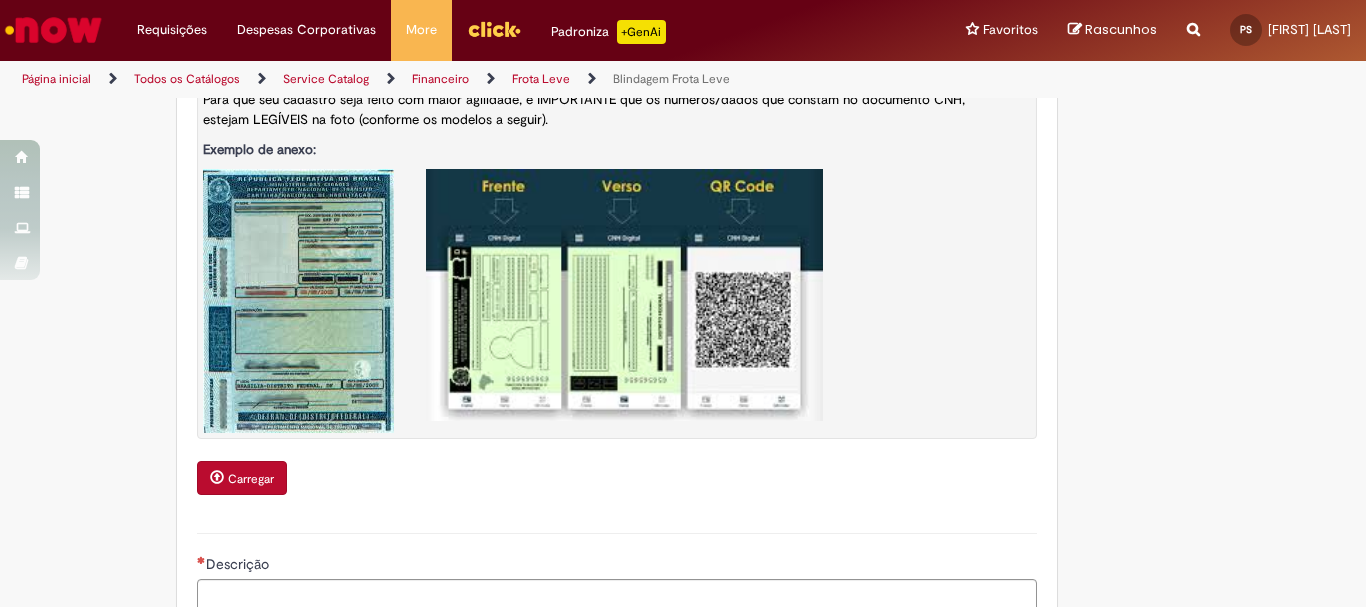 scroll, scrollTop: 2000, scrollLeft: 0, axis: vertical 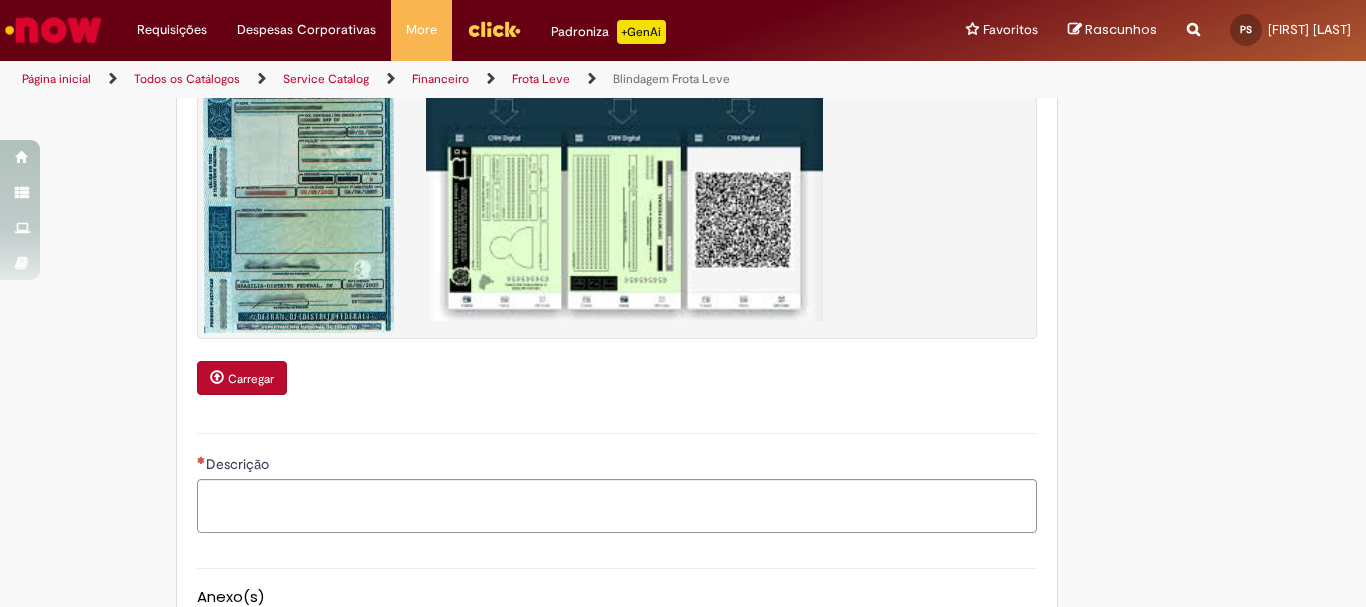click on "Carregar" at bounding box center (251, 379) 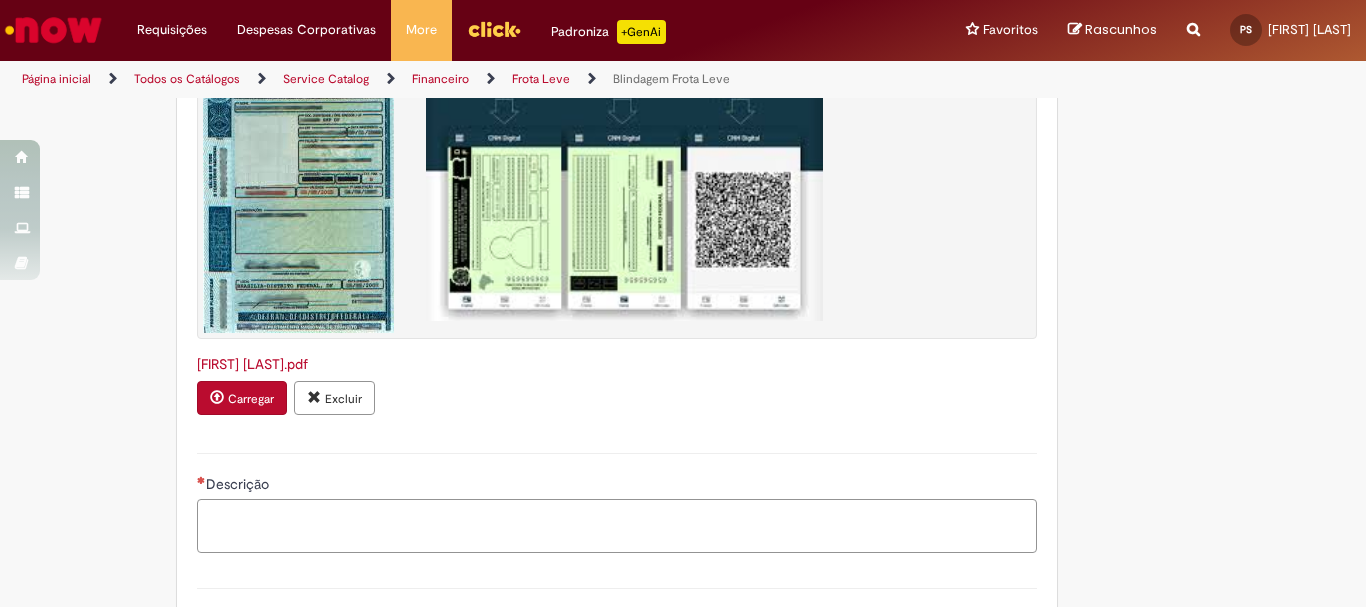 click on "Descrição" at bounding box center (617, 526) 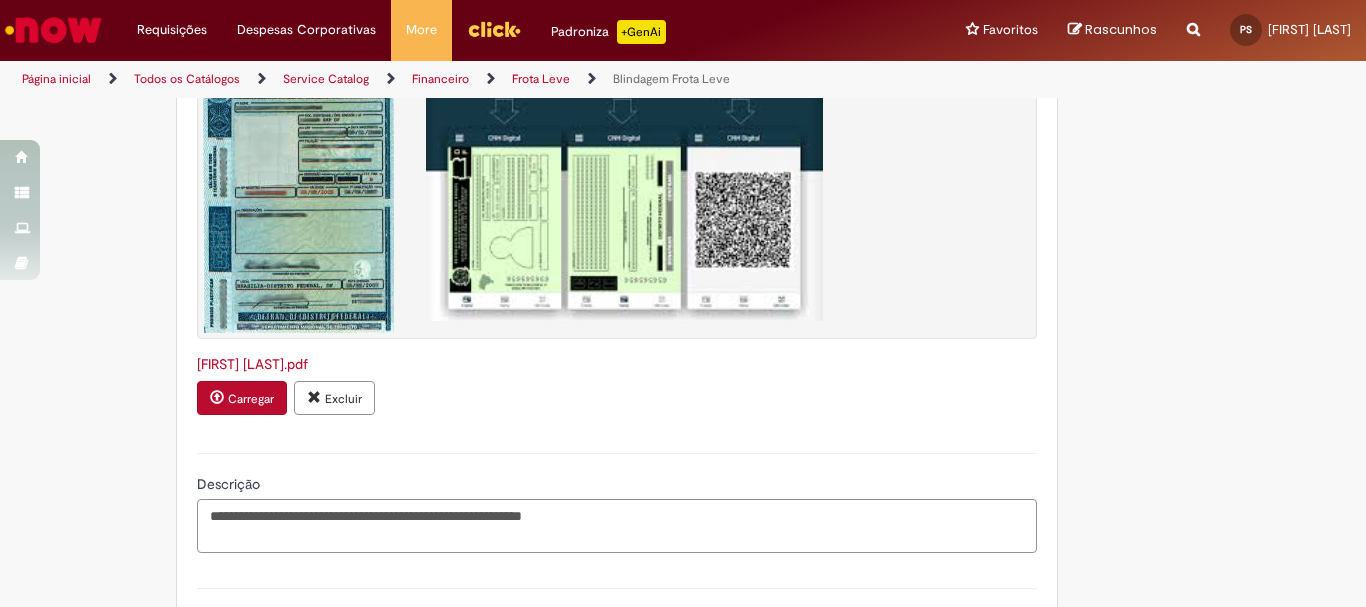 paste on "**********" 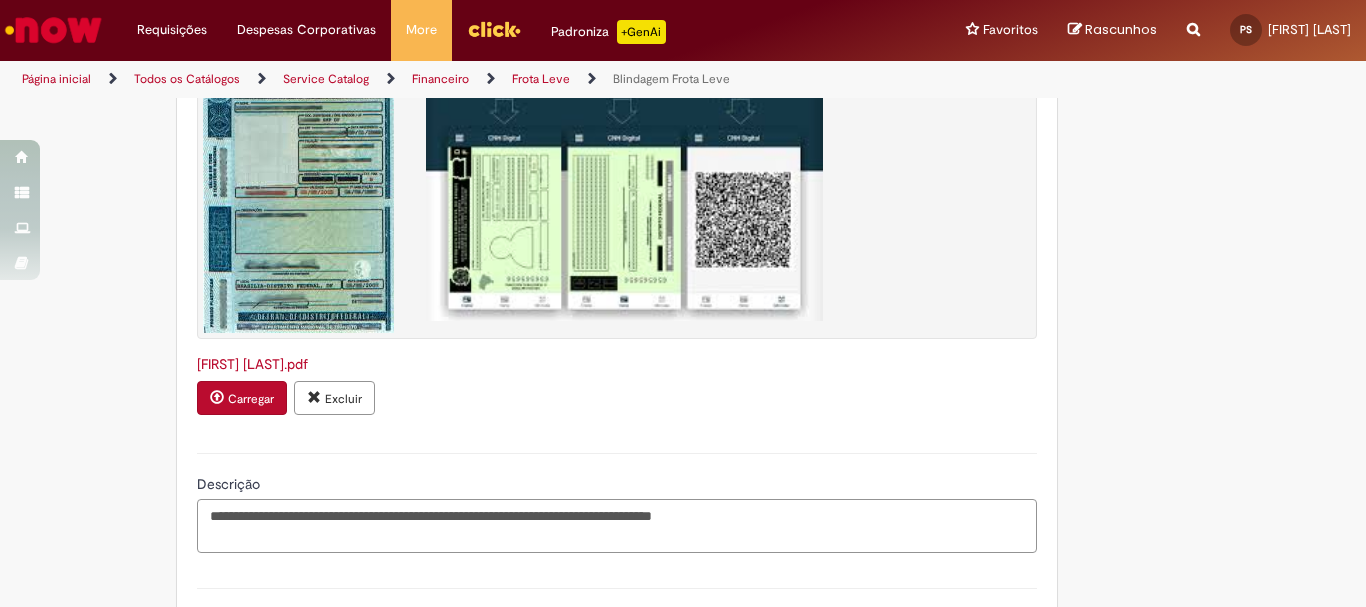 click on "**********" at bounding box center [617, 526] 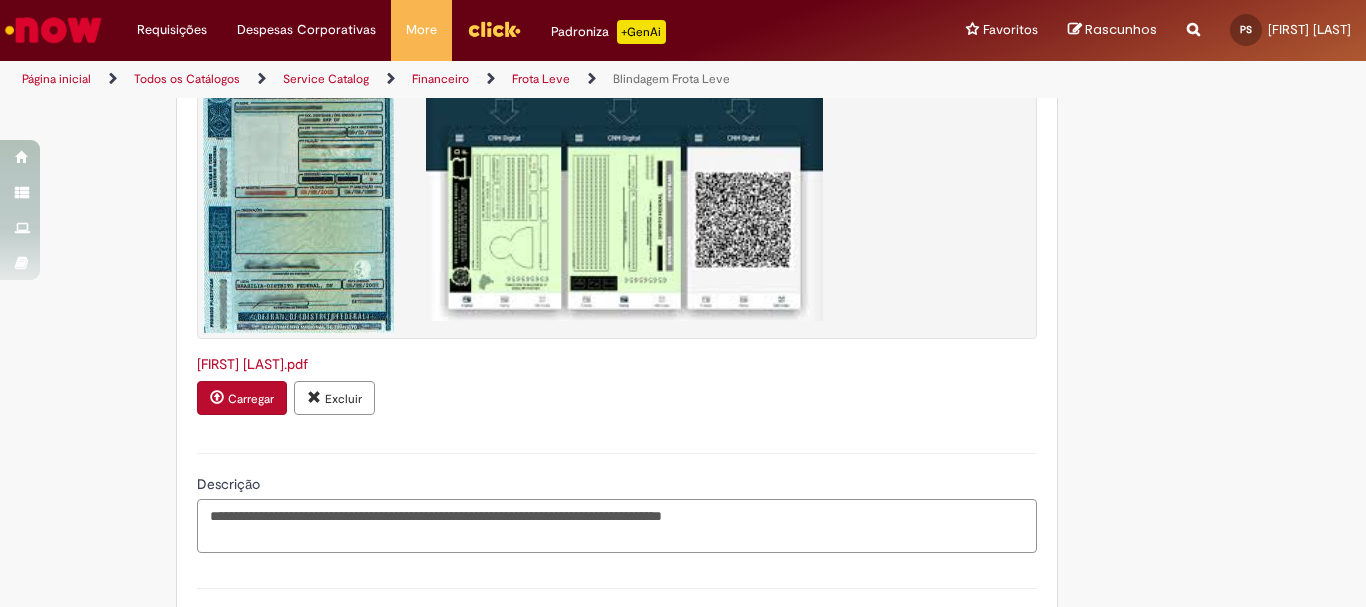 click on "**********" at bounding box center (617, 526) 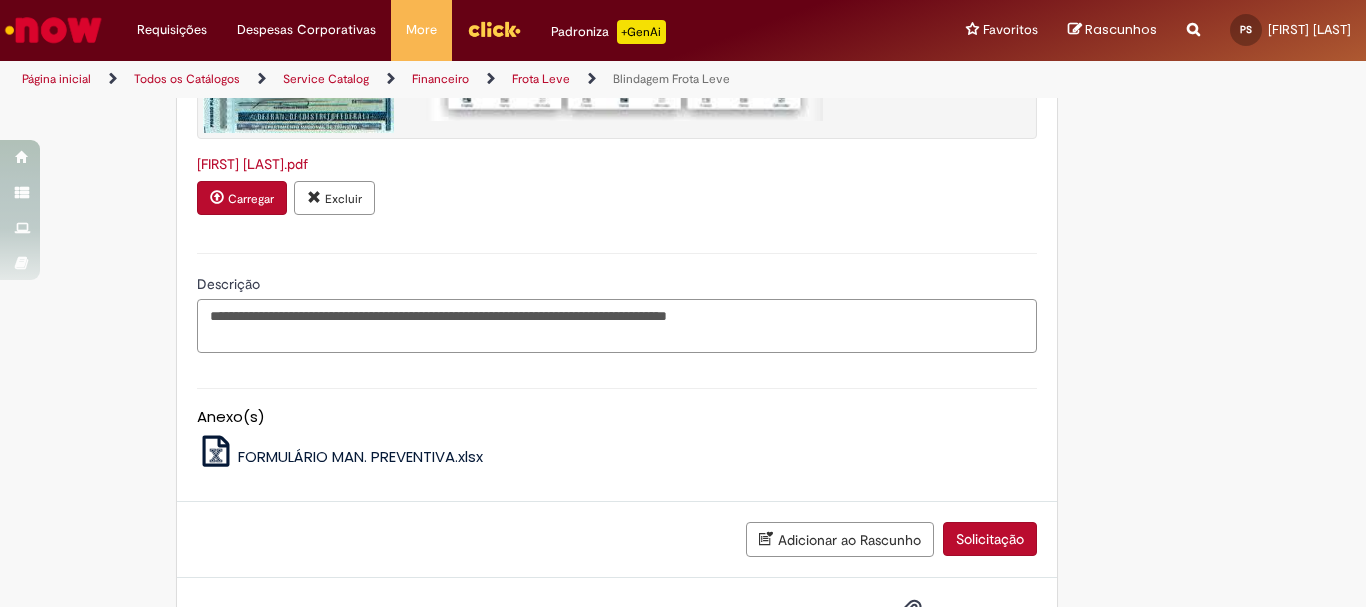 scroll, scrollTop: 2280, scrollLeft: 0, axis: vertical 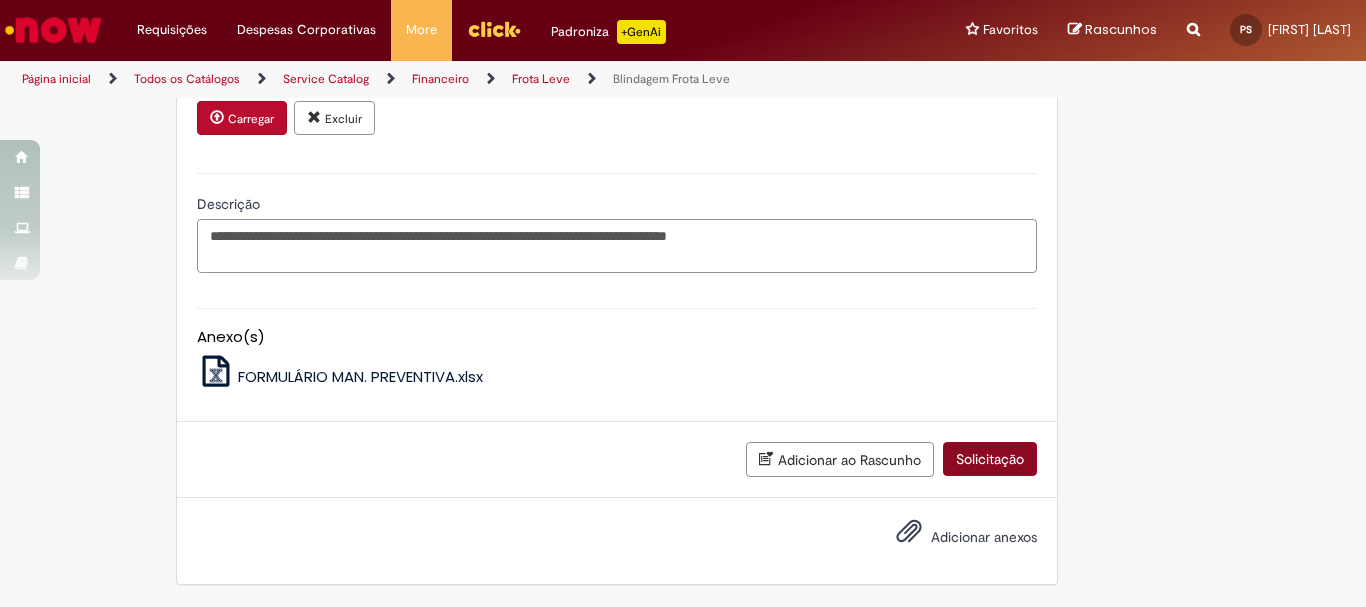 type on "**********" 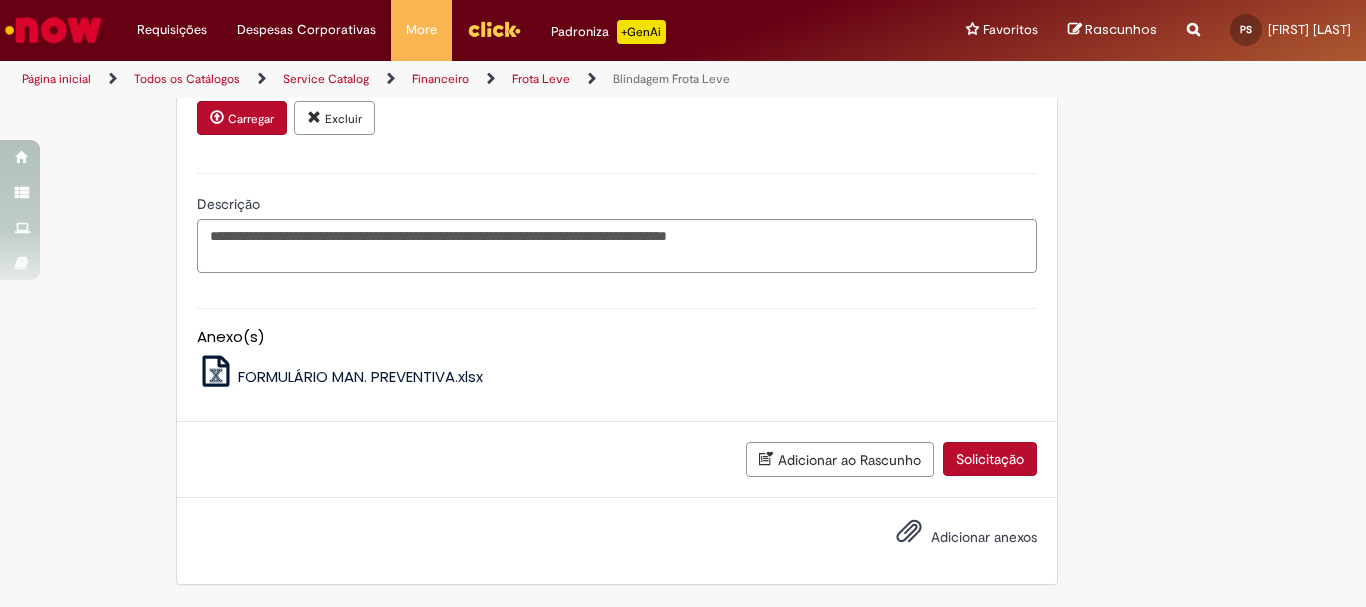 click on "Solicitação" at bounding box center (990, 459) 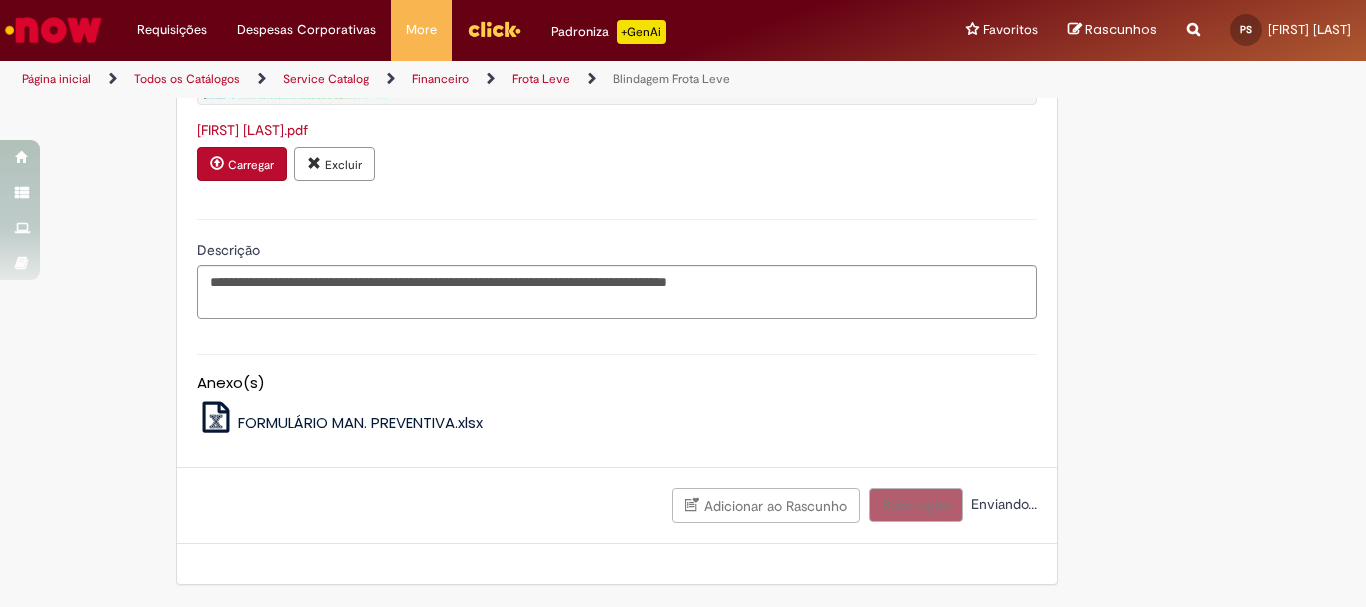 scroll, scrollTop: 2234, scrollLeft: 0, axis: vertical 